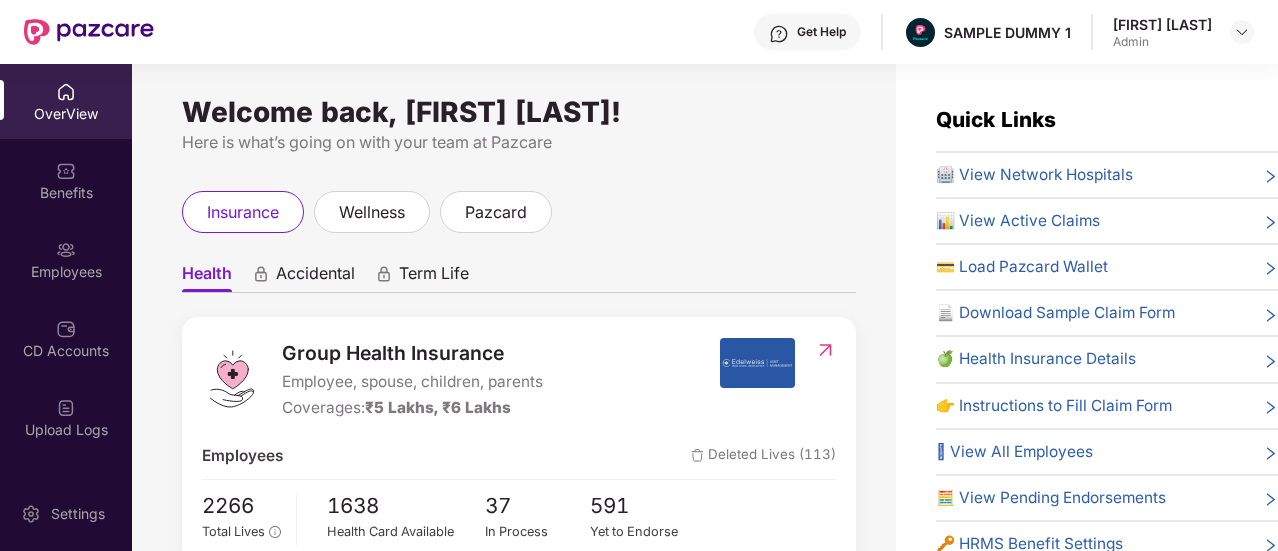 scroll, scrollTop: 0, scrollLeft: 0, axis: both 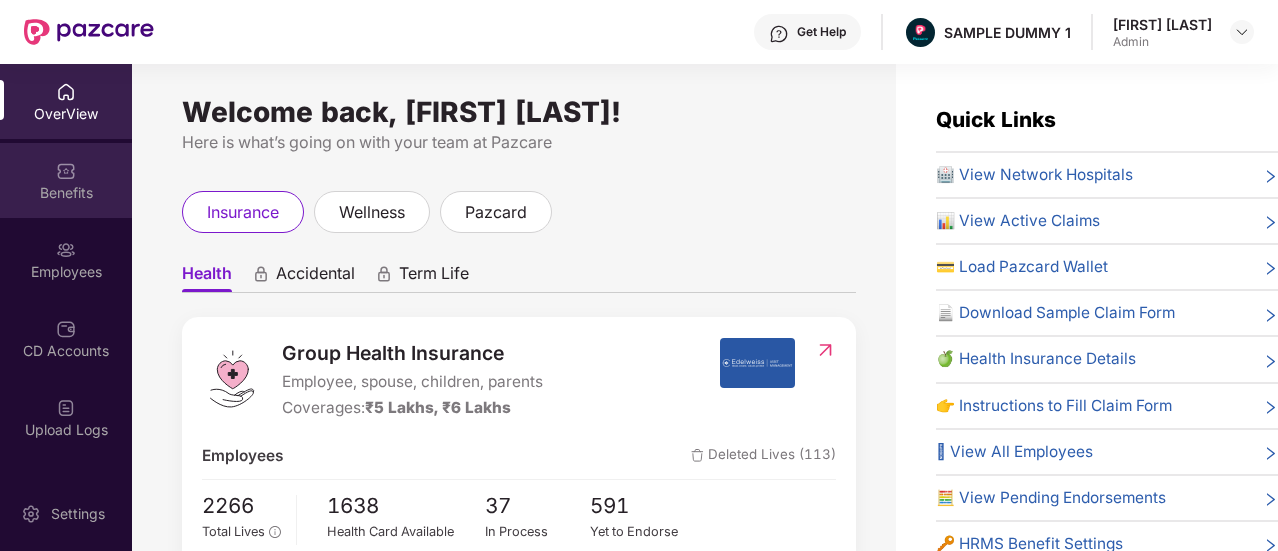 click on "Benefits" at bounding box center [66, 180] 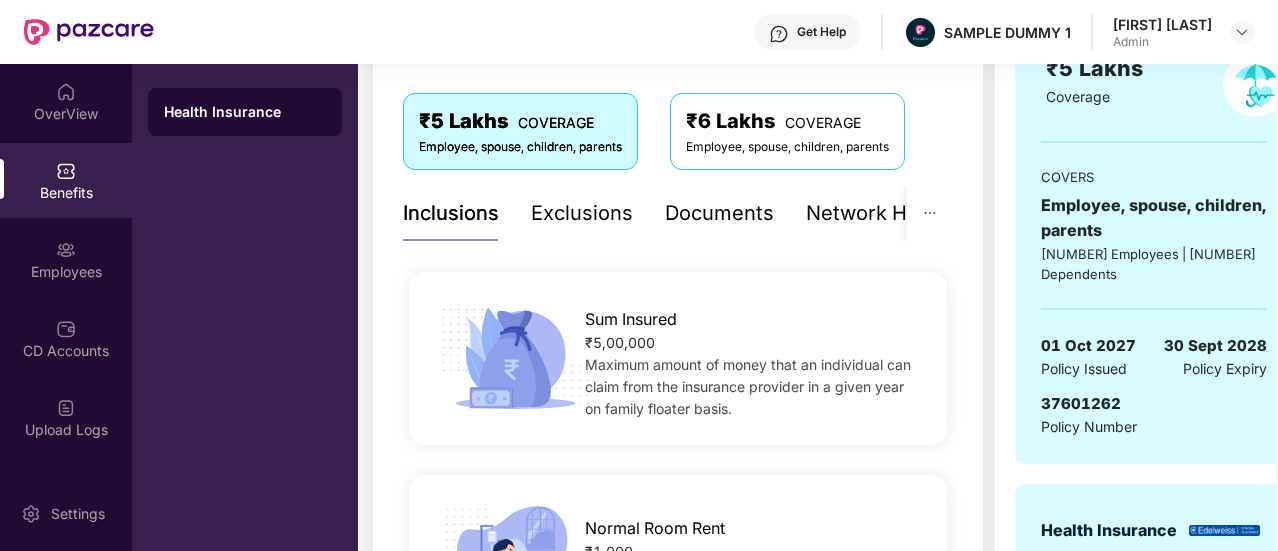 scroll, scrollTop: 318, scrollLeft: 0, axis: vertical 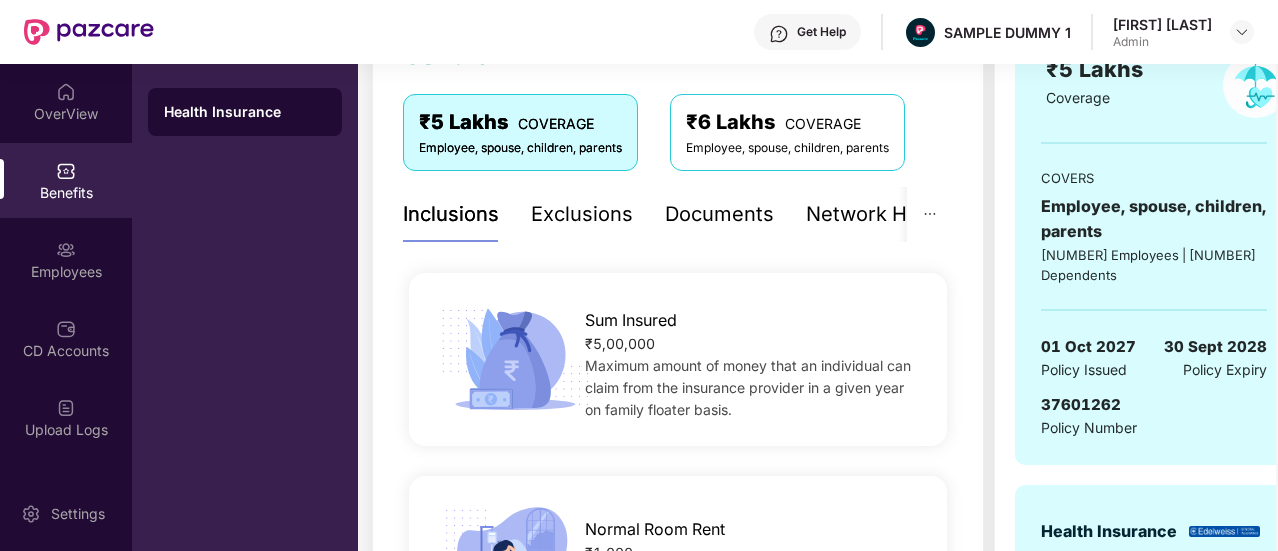 click on "Exclusions" at bounding box center [582, 214] 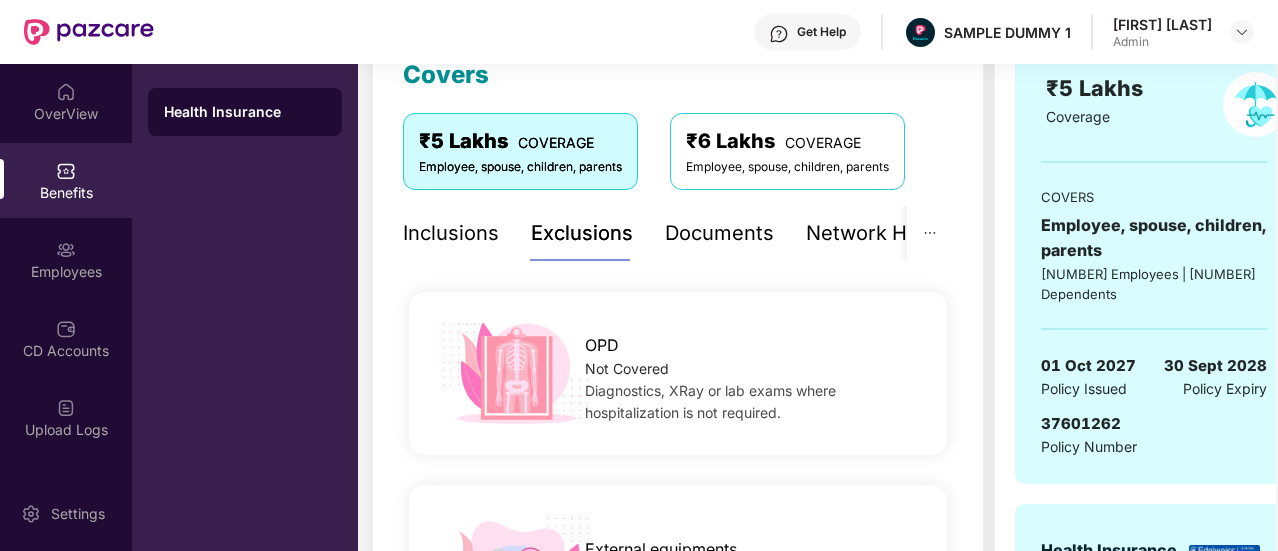 scroll, scrollTop: 288, scrollLeft: 0, axis: vertical 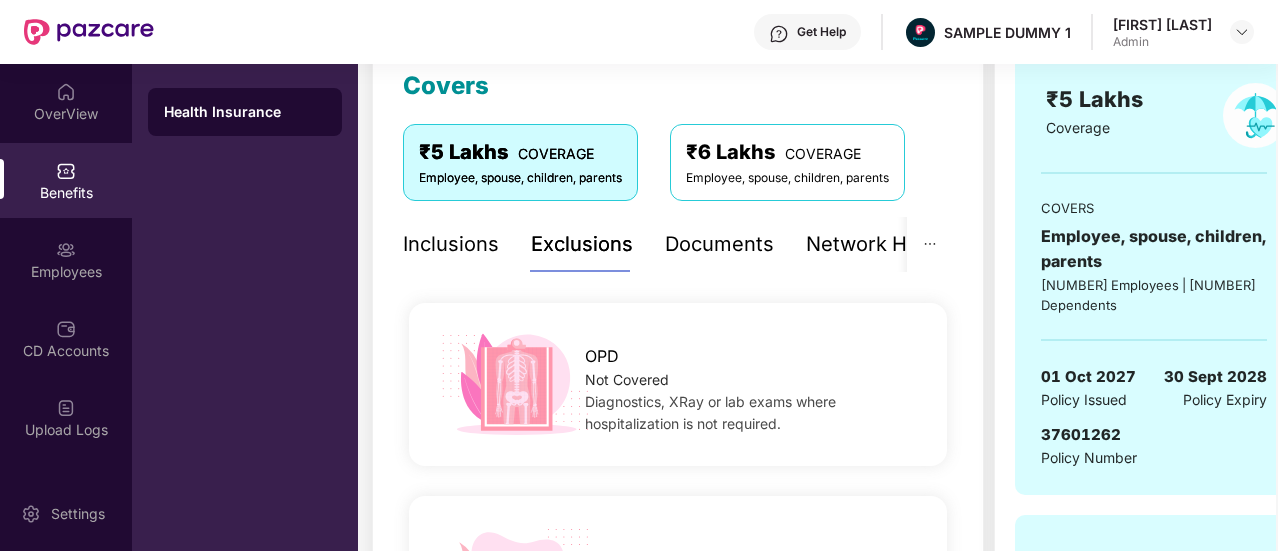 click on "Documents" at bounding box center [719, 244] 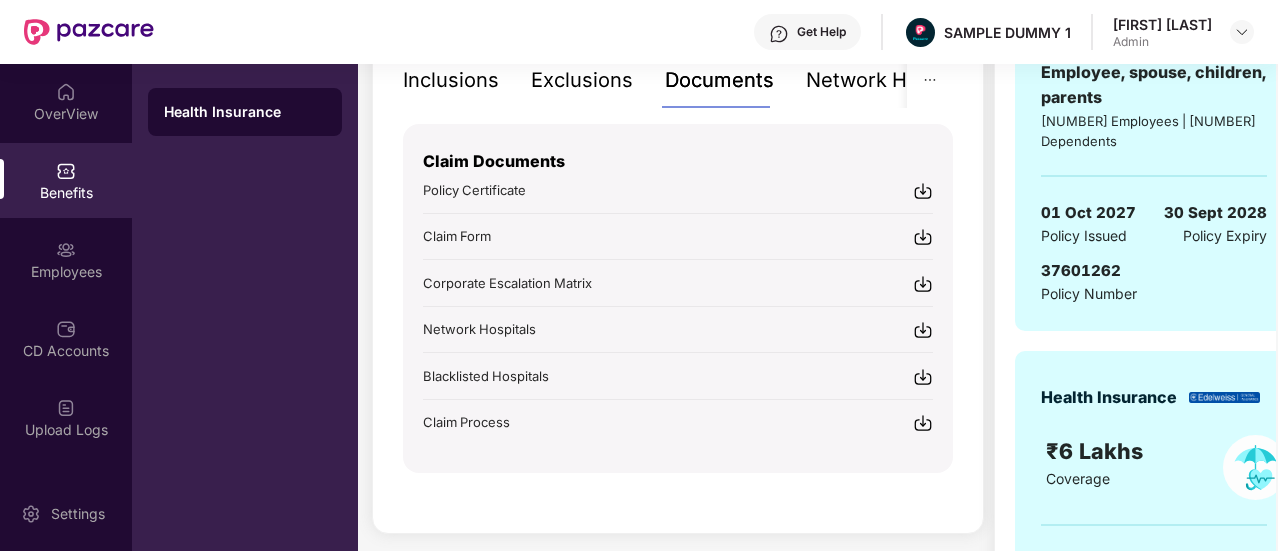 scroll, scrollTop: 352, scrollLeft: 0, axis: vertical 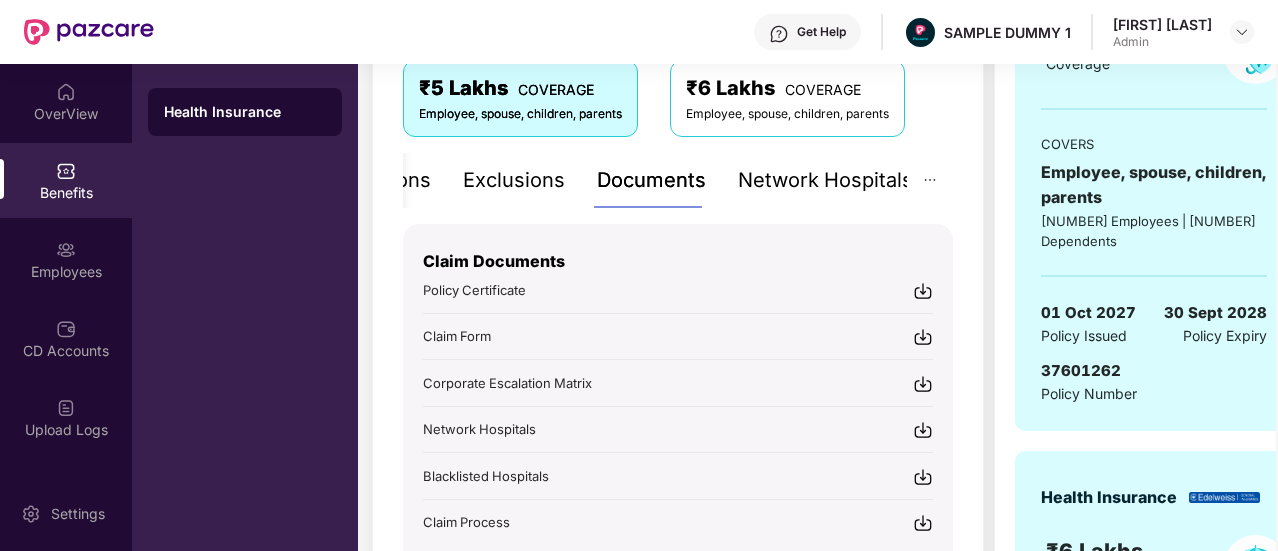 click on "Network Hospitals" at bounding box center (825, 180) 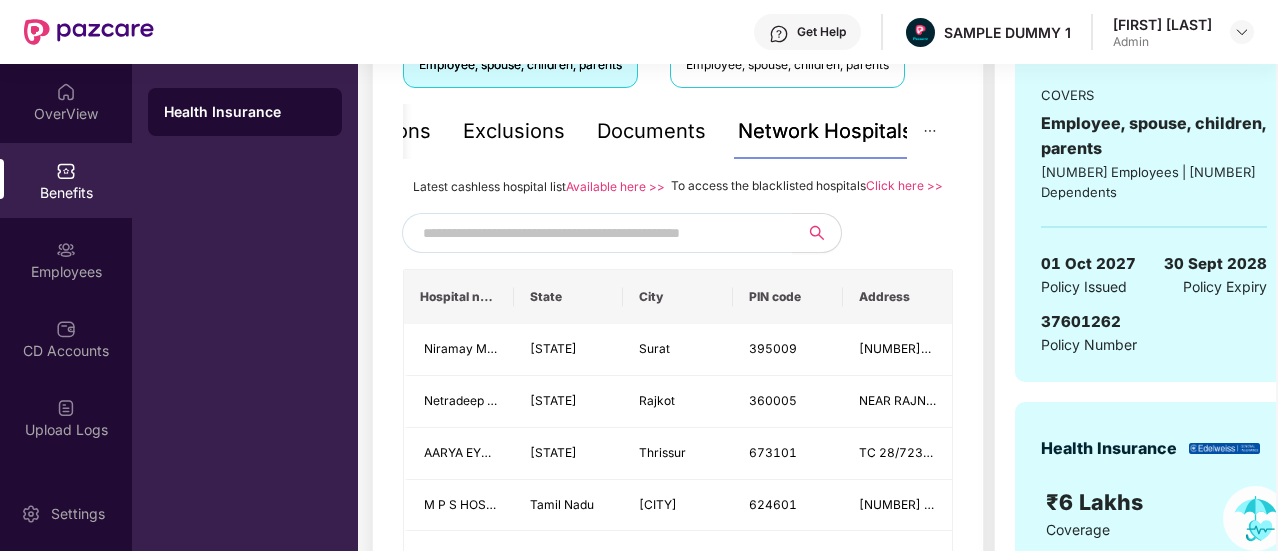 scroll, scrollTop: 402, scrollLeft: 0, axis: vertical 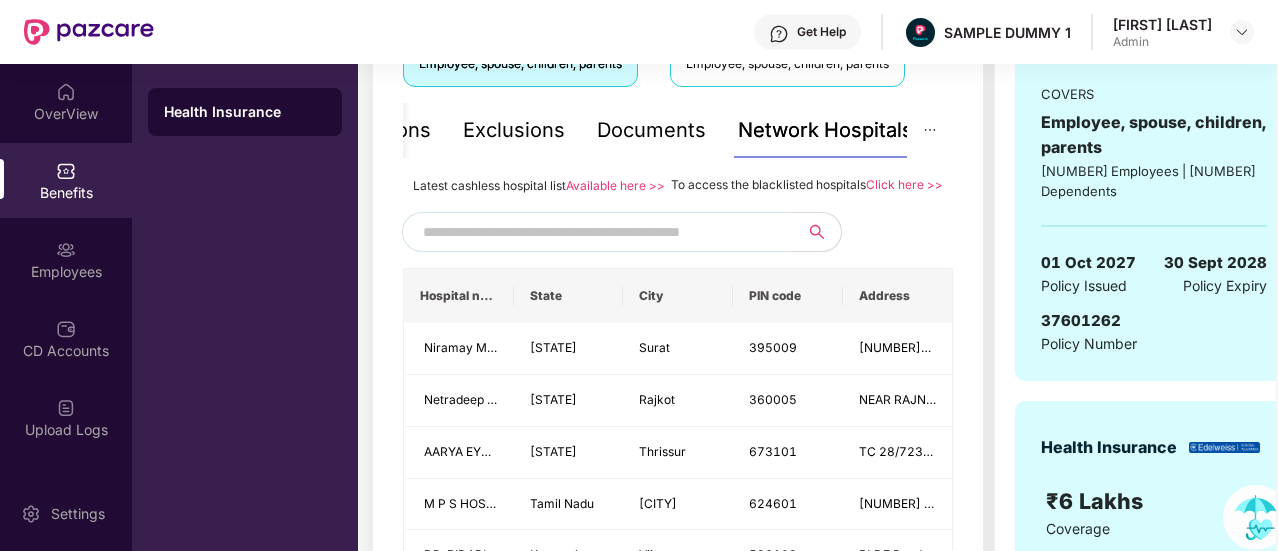 click at bounding box center (594, 232) 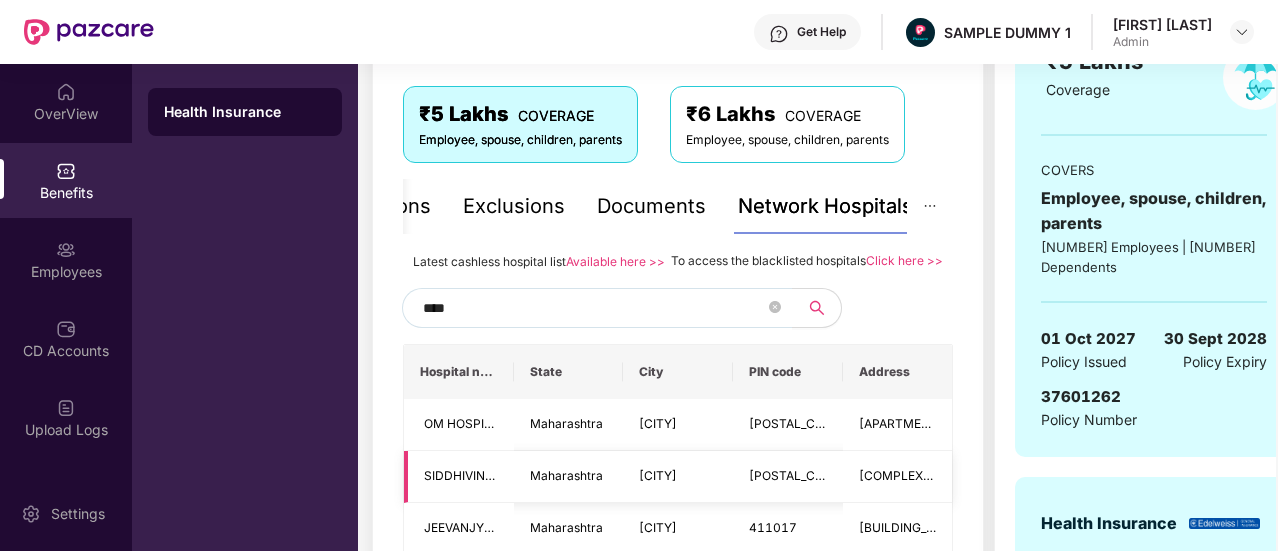 scroll, scrollTop: 323, scrollLeft: 0, axis: vertical 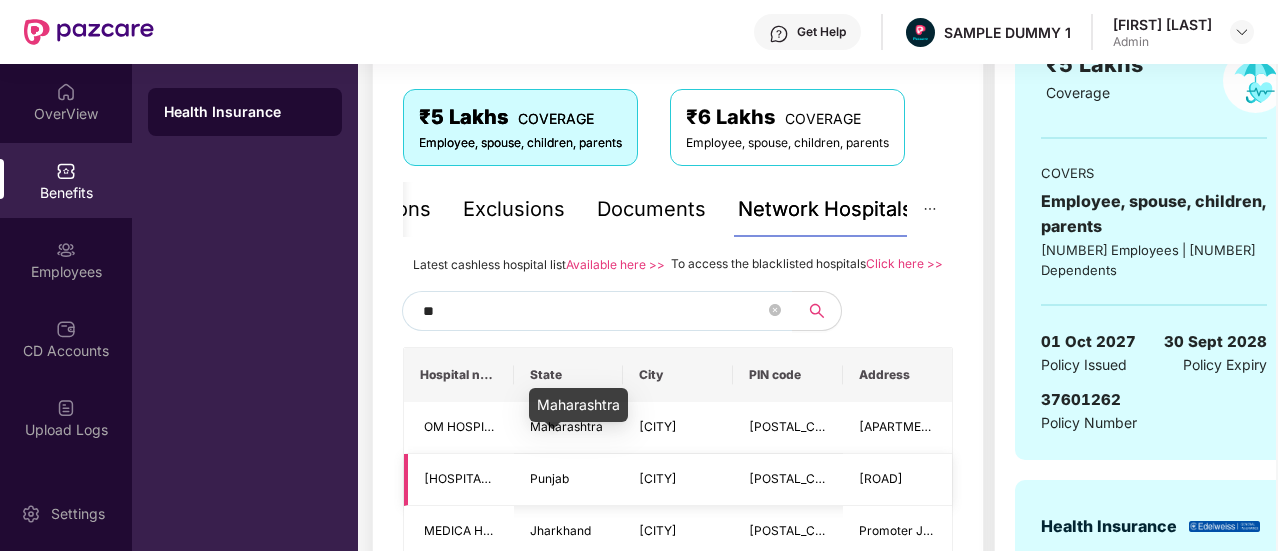 type on "*" 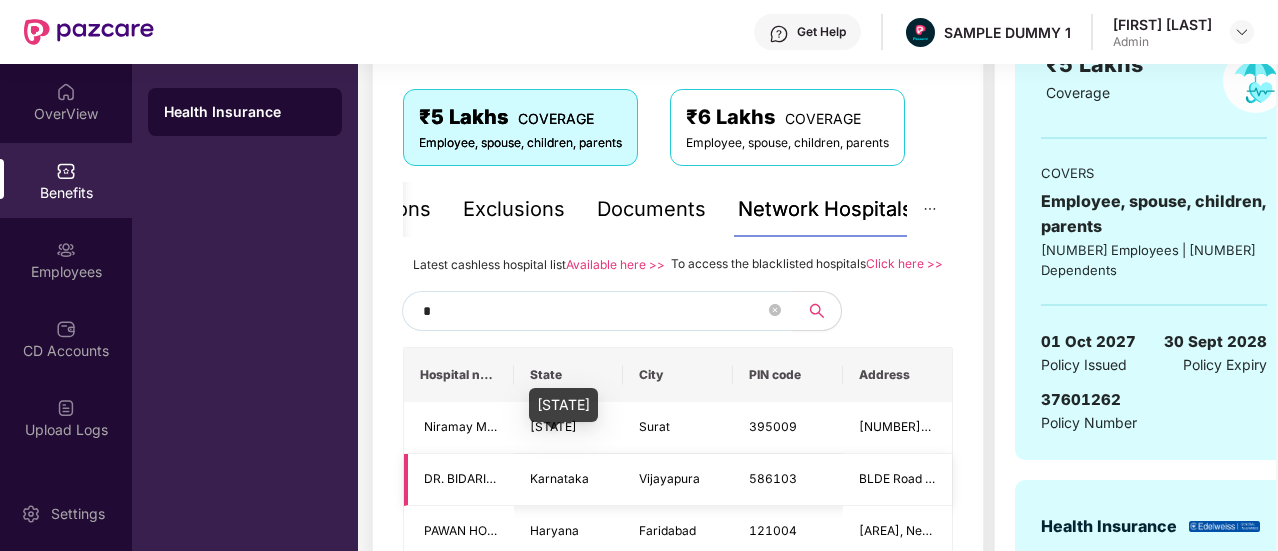 type 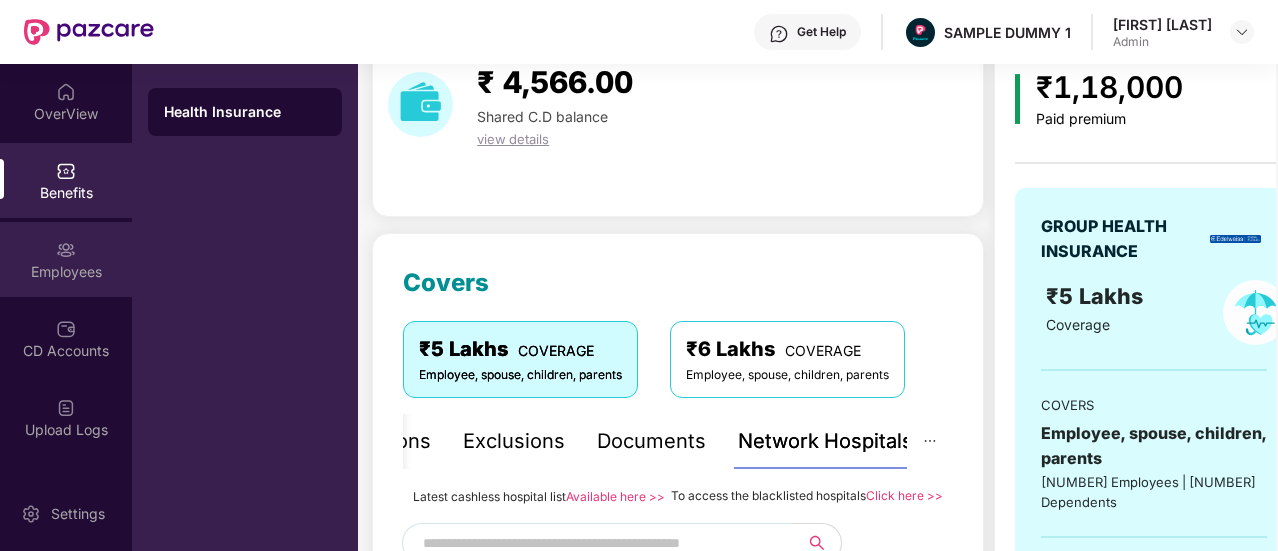 click on "Employees" at bounding box center [66, 259] 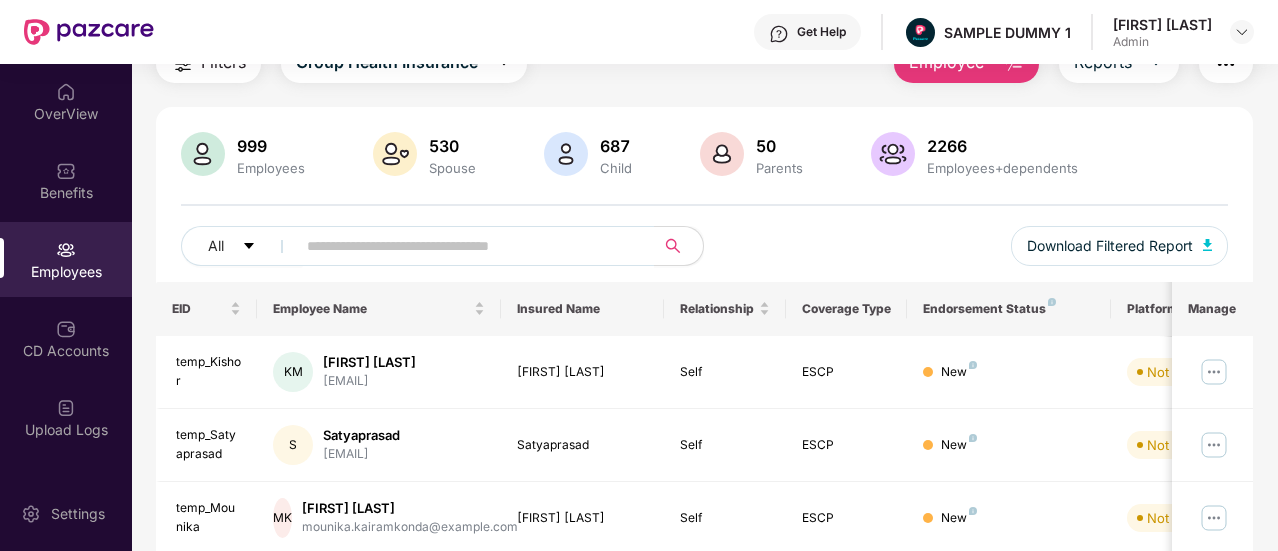 scroll, scrollTop: 0, scrollLeft: 0, axis: both 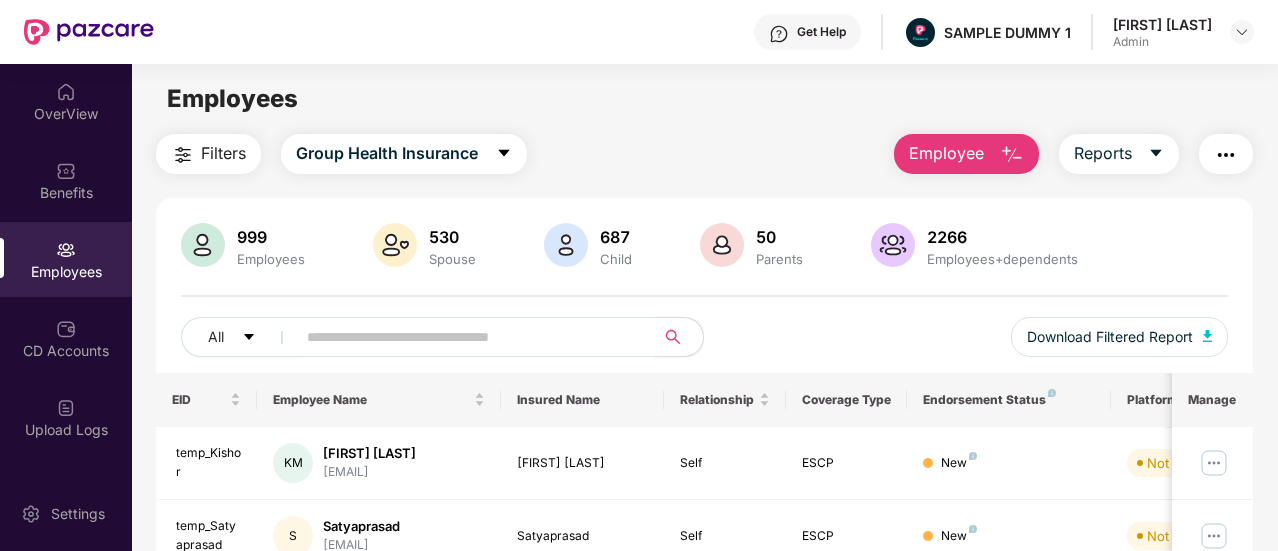 click on "Employee" at bounding box center [946, 153] 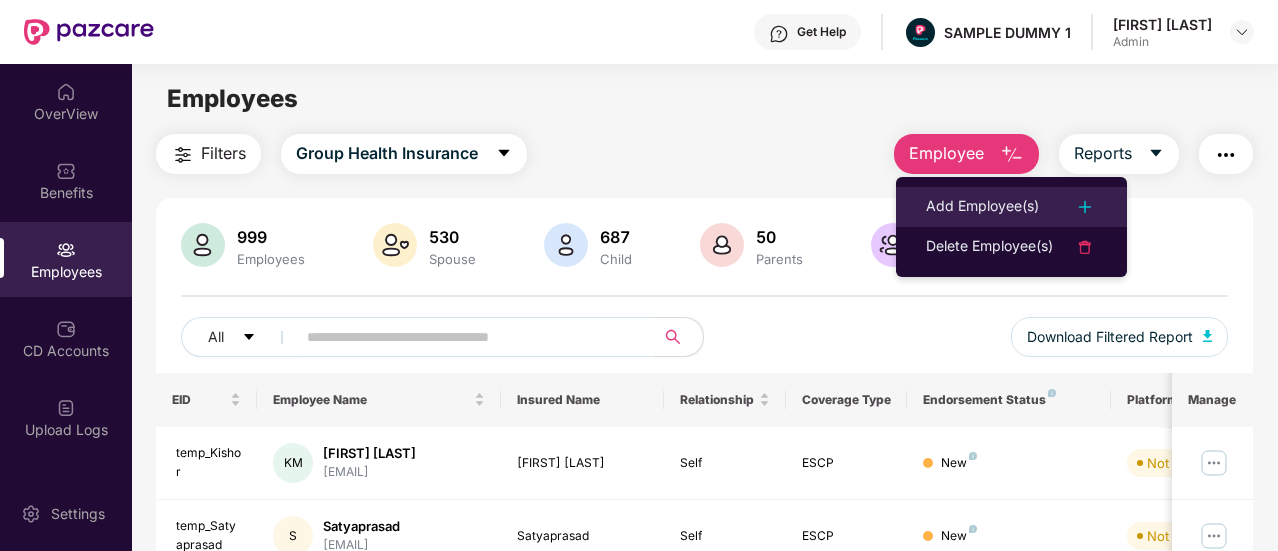 click on "Add Employee(s)" at bounding box center [982, 207] 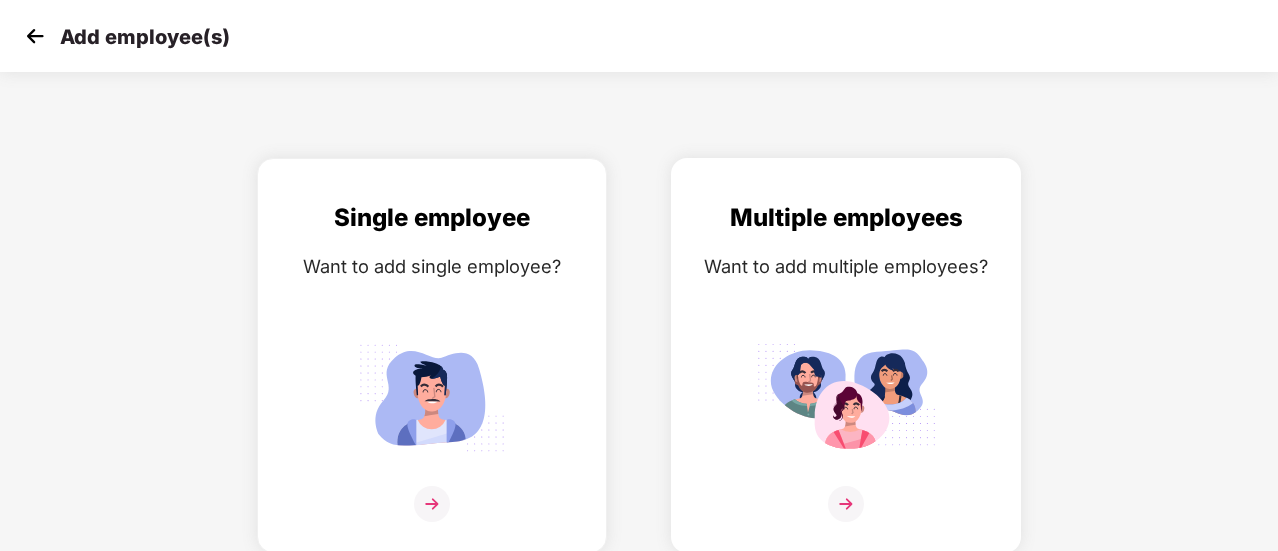 click at bounding box center (846, 397) 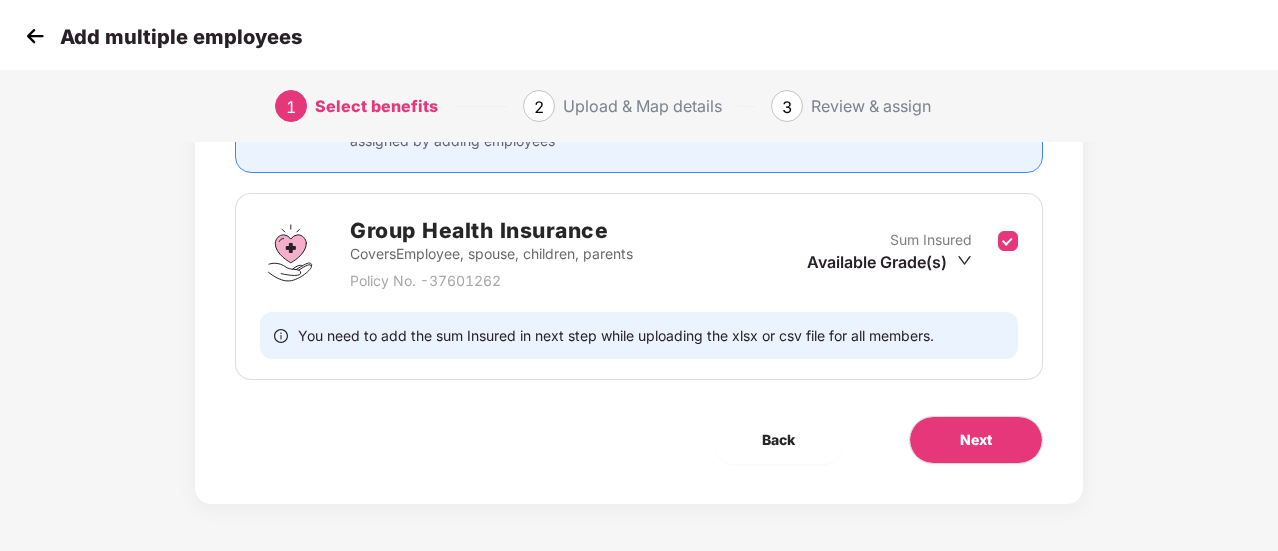 scroll, scrollTop: 253, scrollLeft: 0, axis: vertical 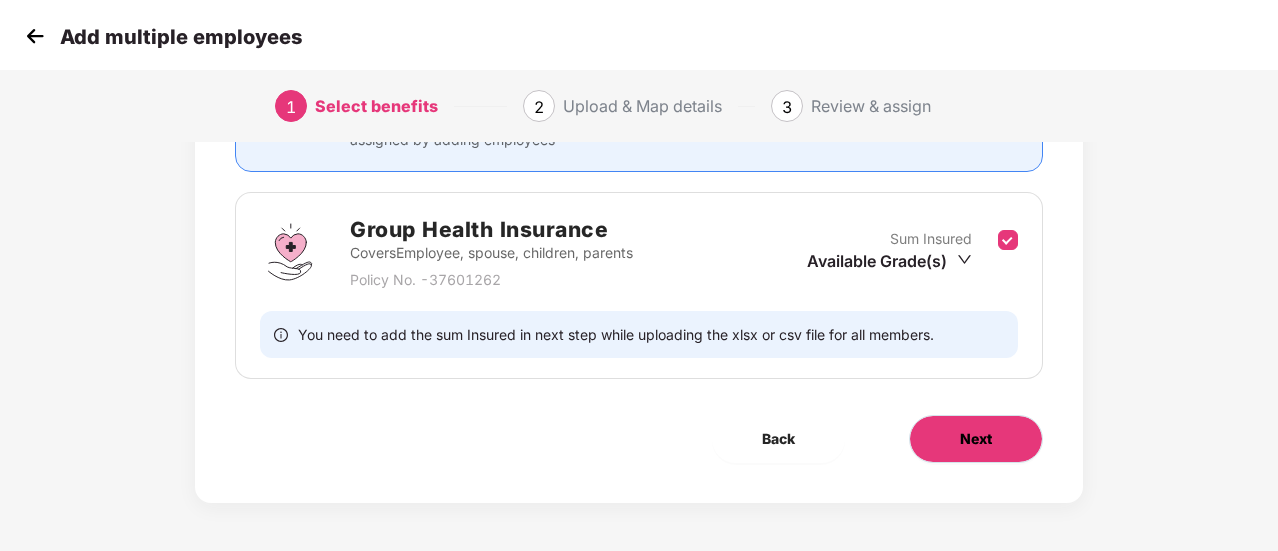 click on "Next" at bounding box center (976, 439) 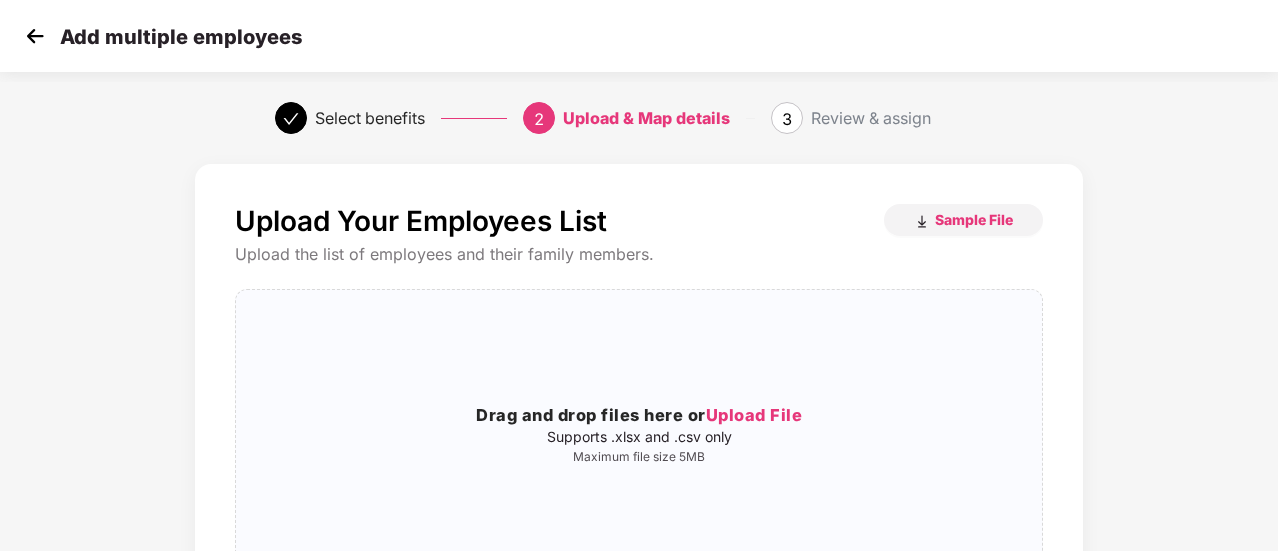 scroll, scrollTop: 252, scrollLeft: 2, axis: both 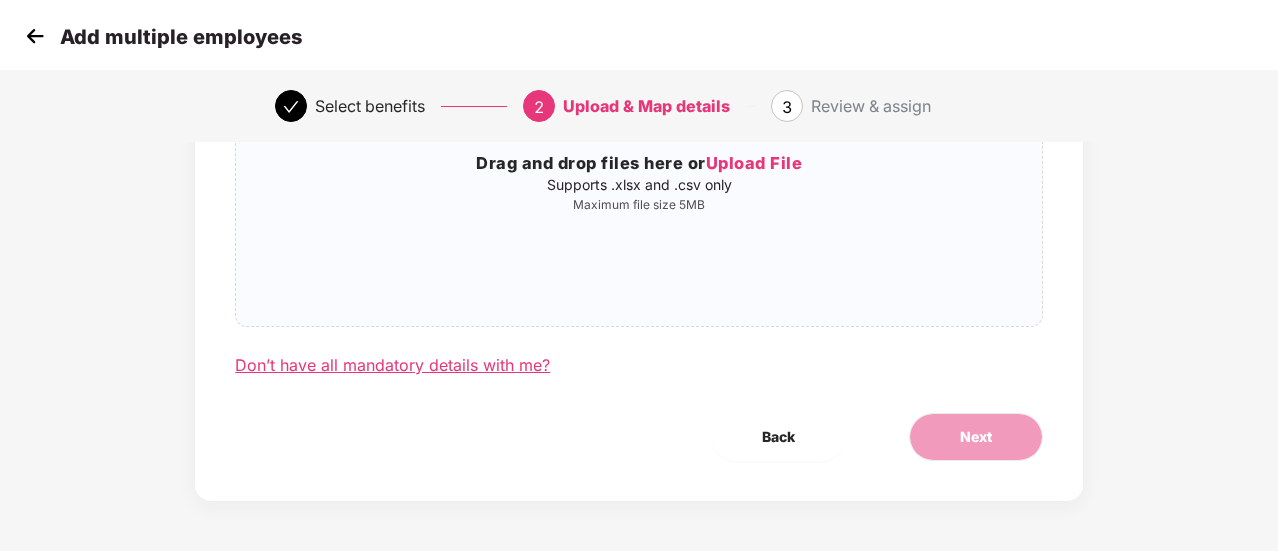 click on "Don’t have all mandatory details with me?" at bounding box center (392, 365) 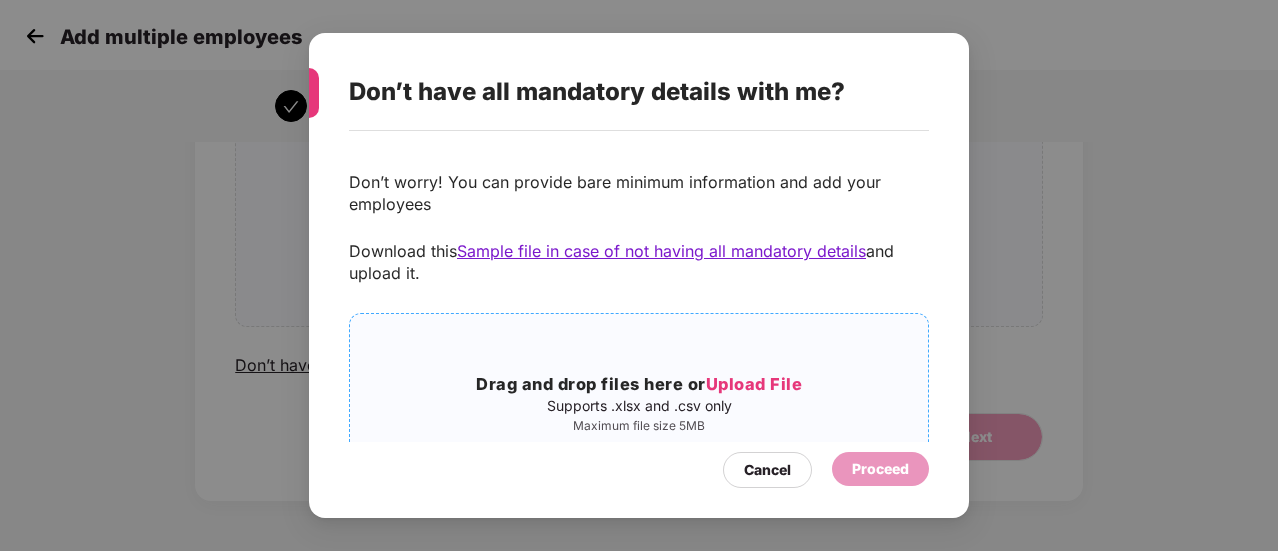 scroll, scrollTop: 80, scrollLeft: 0, axis: vertical 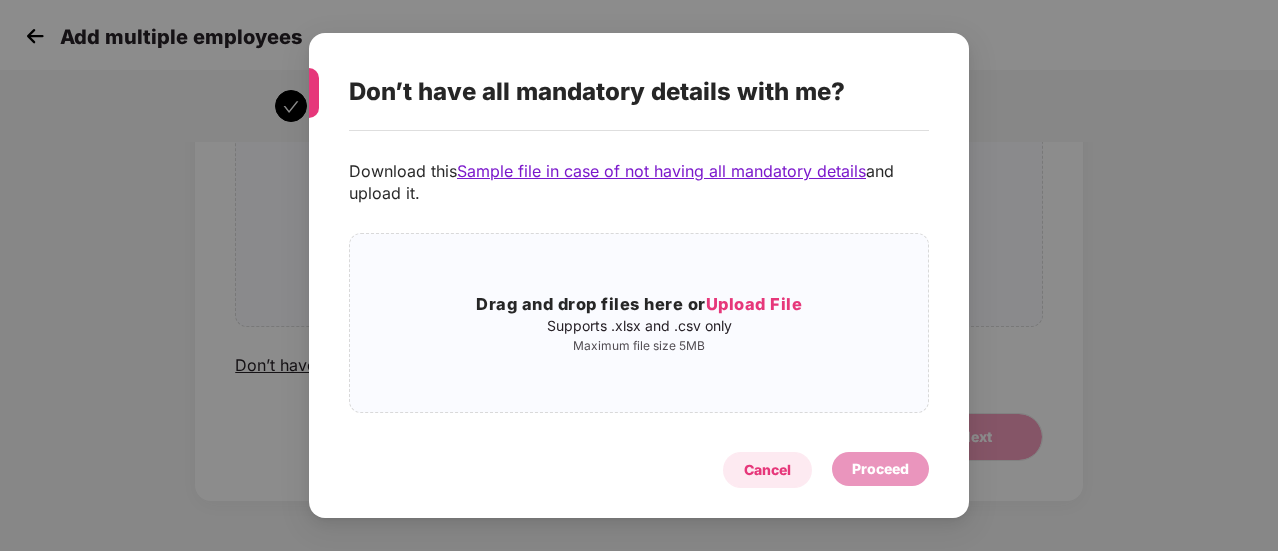 click on "Cancel" at bounding box center [767, 470] 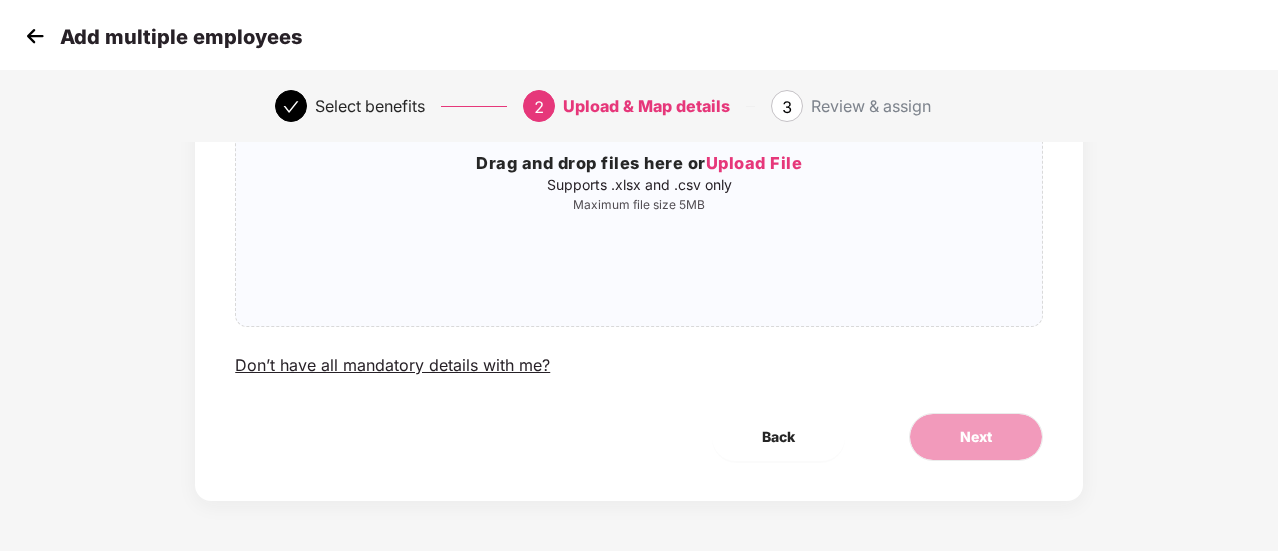 click at bounding box center [35, 36] 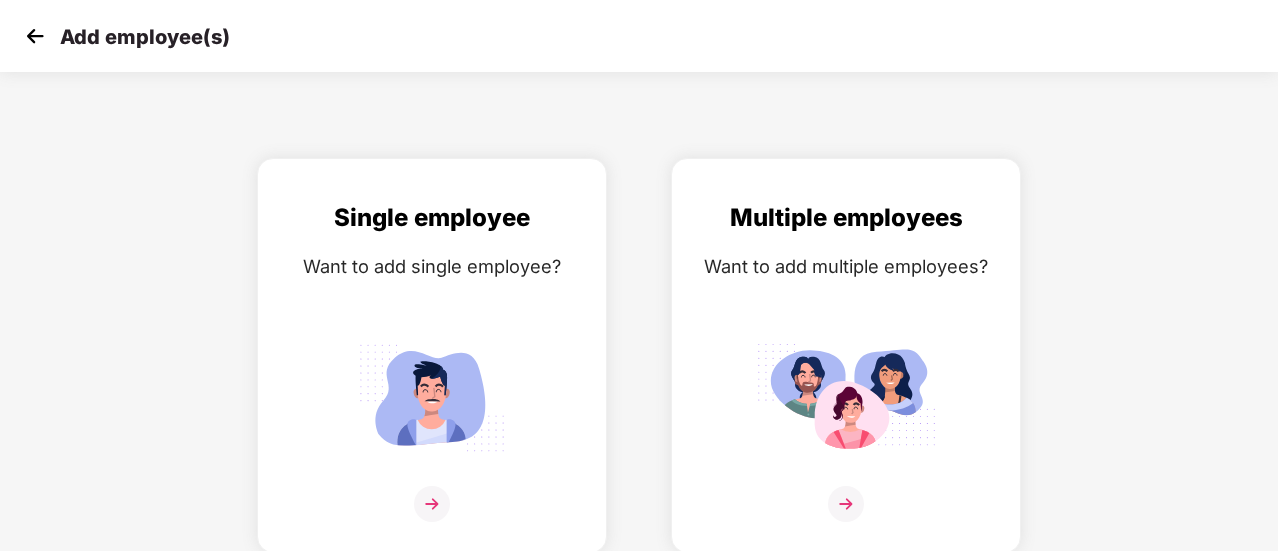 click at bounding box center (35, 36) 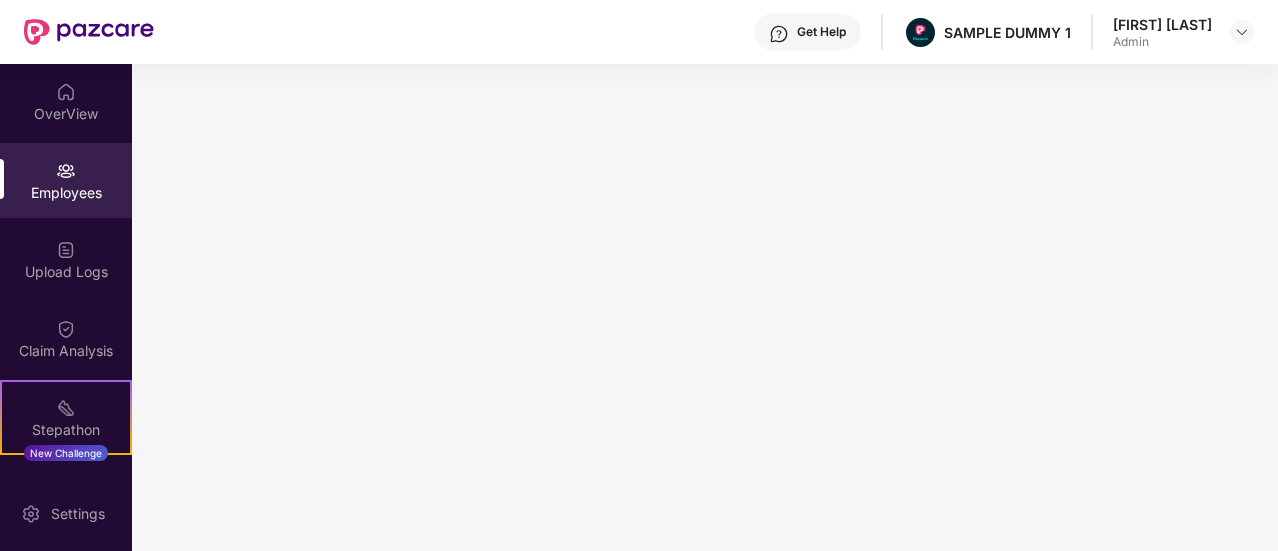 scroll, scrollTop: 0, scrollLeft: 0, axis: both 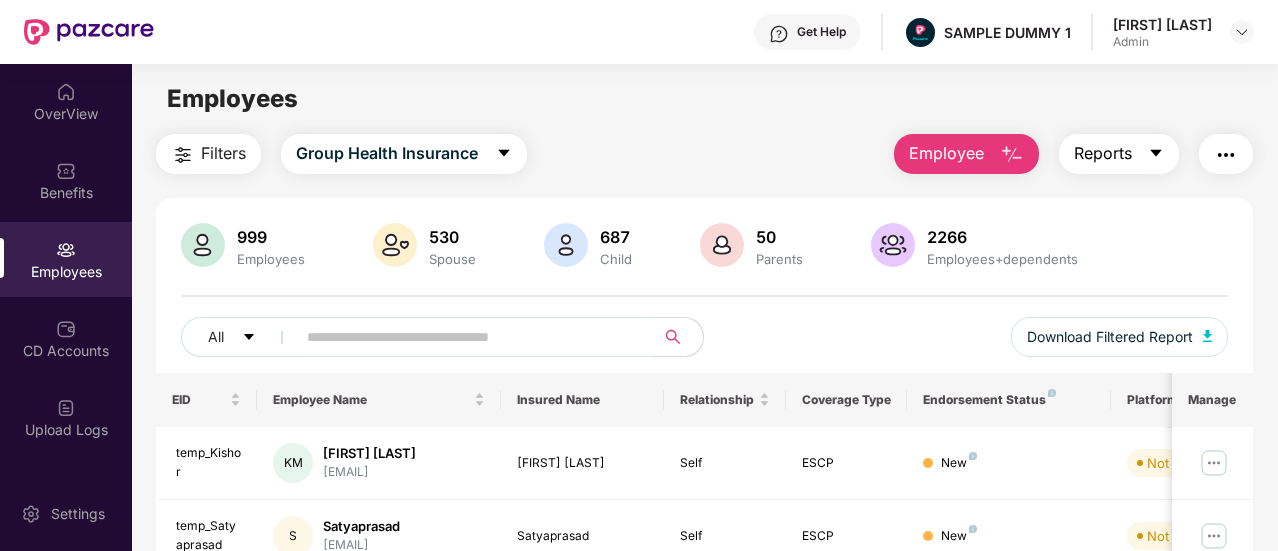 click on "Reports" at bounding box center (1103, 153) 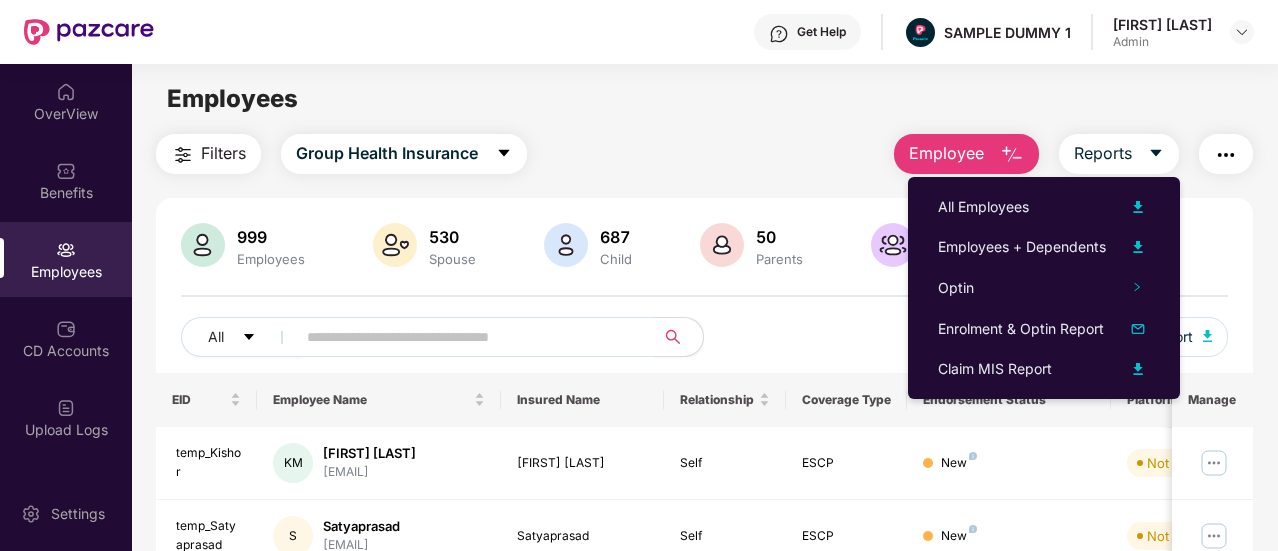 click on "Filters Group Health Insurance Employee  Reports" at bounding box center (704, 154) 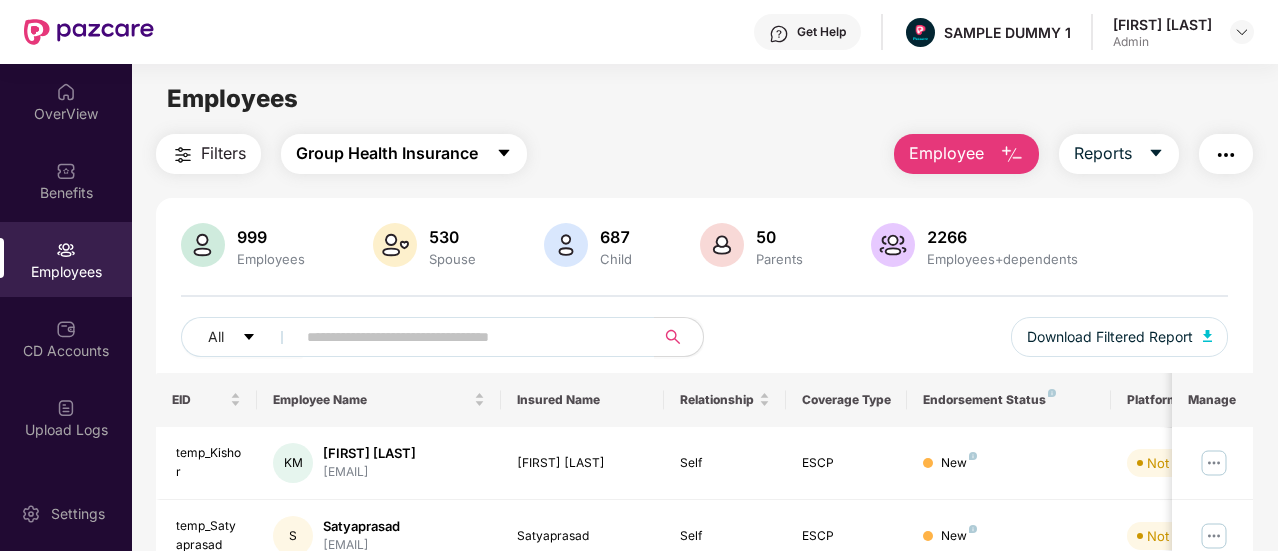 click on "Group Health Insurance" at bounding box center [387, 153] 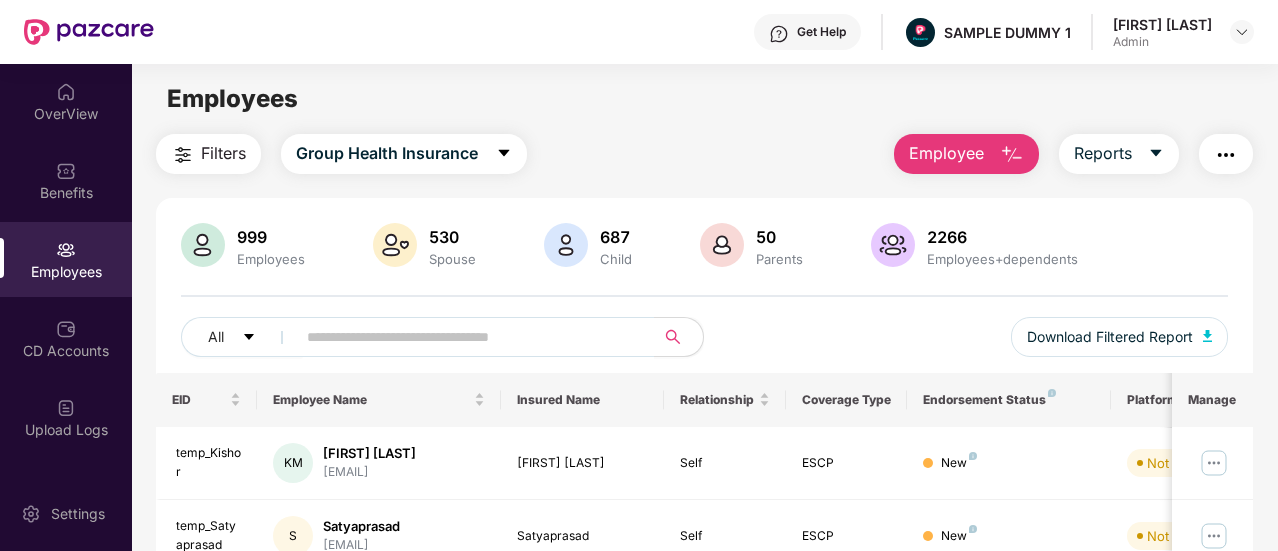 click on "Filters Group Health Insurance Employee  Reports" at bounding box center [704, 154] 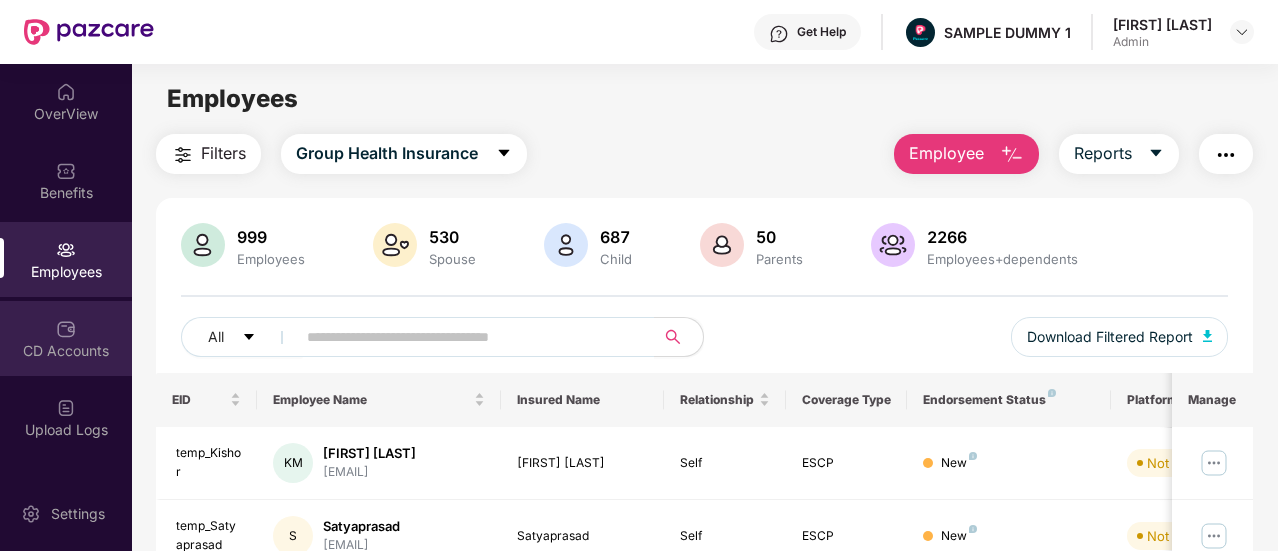 click on "CD Accounts" at bounding box center (66, 351) 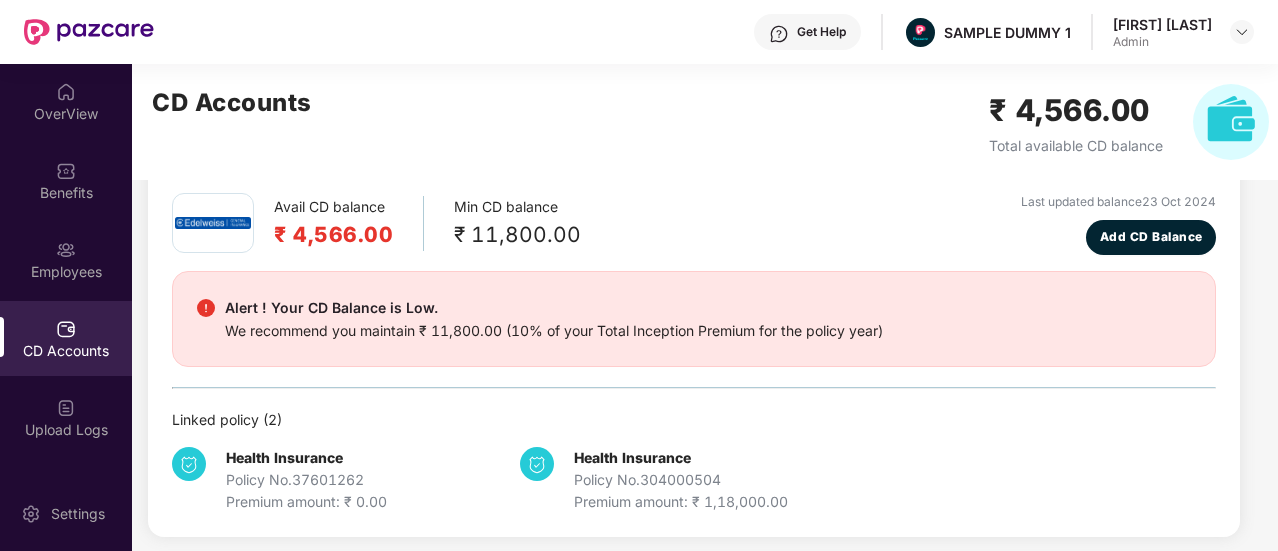 scroll, scrollTop: 96, scrollLeft: 0, axis: vertical 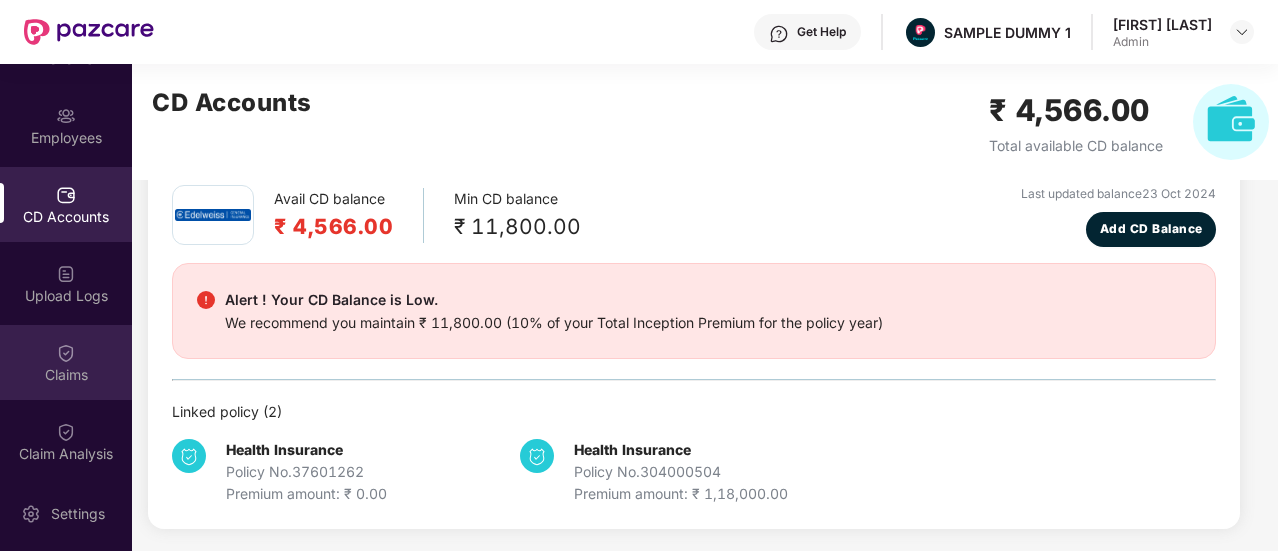 click on "Claims" at bounding box center [66, 375] 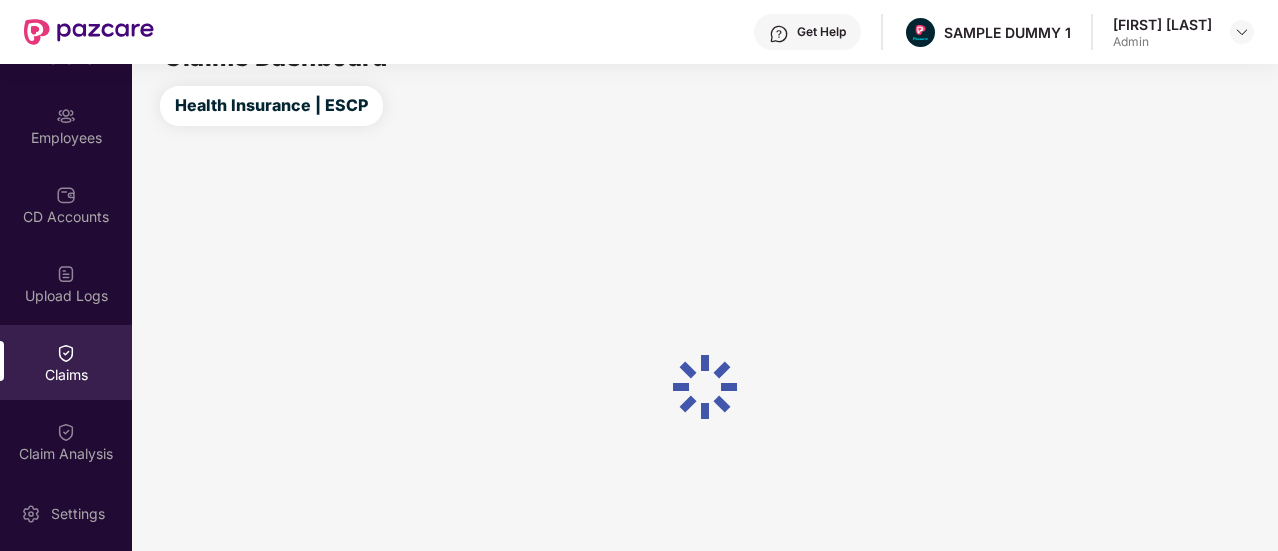scroll, scrollTop: 96, scrollLeft: 0, axis: vertical 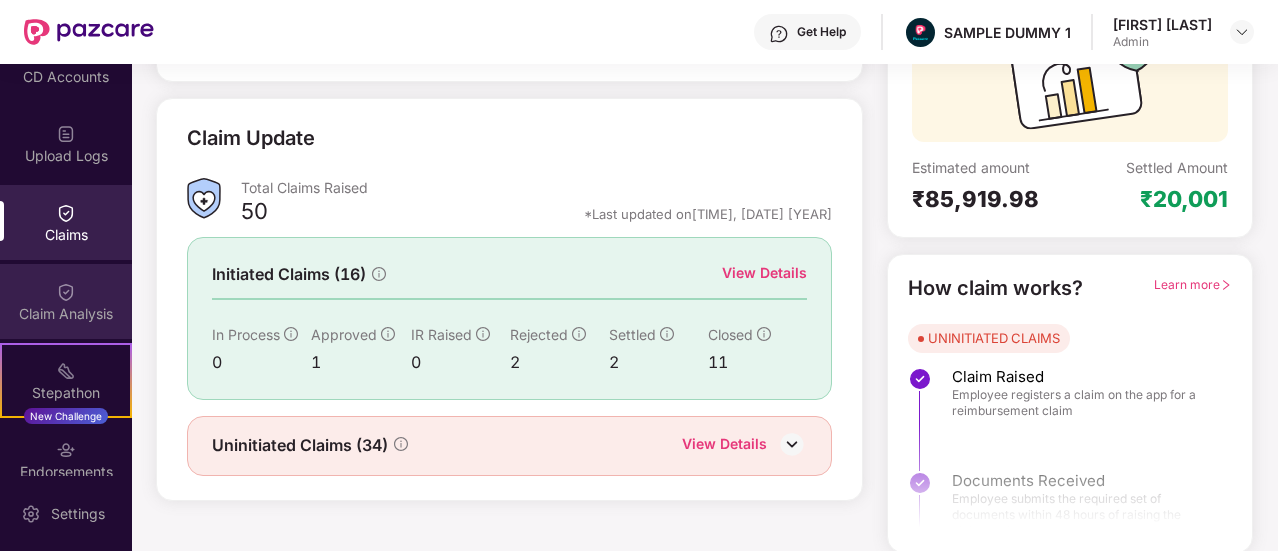 click at bounding box center (66, 292) 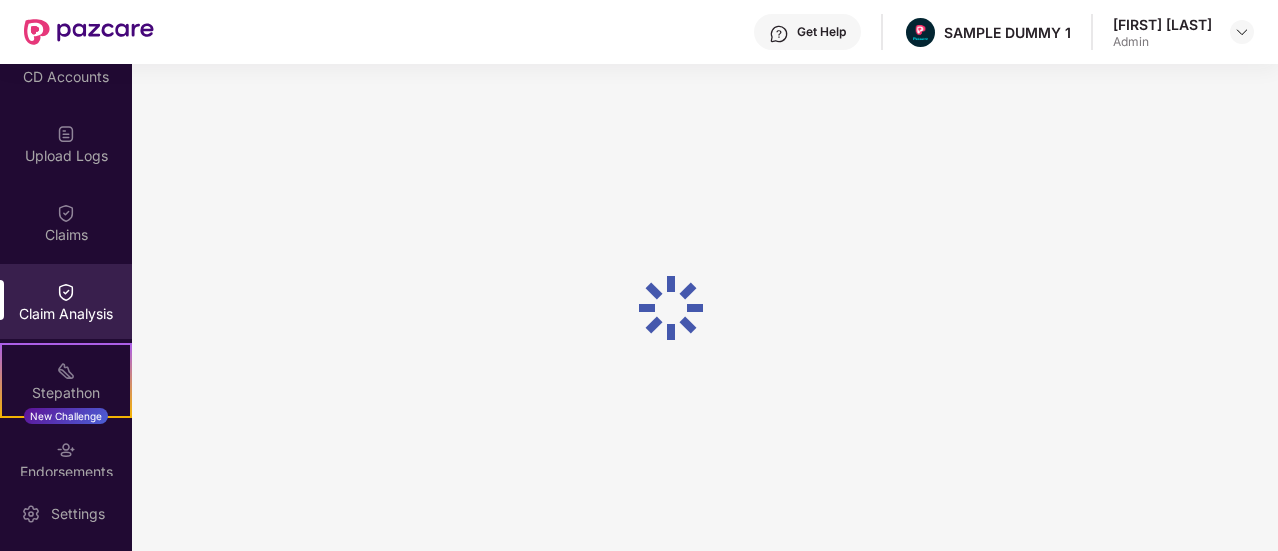 scroll, scrollTop: 0, scrollLeft: 0, axis: both 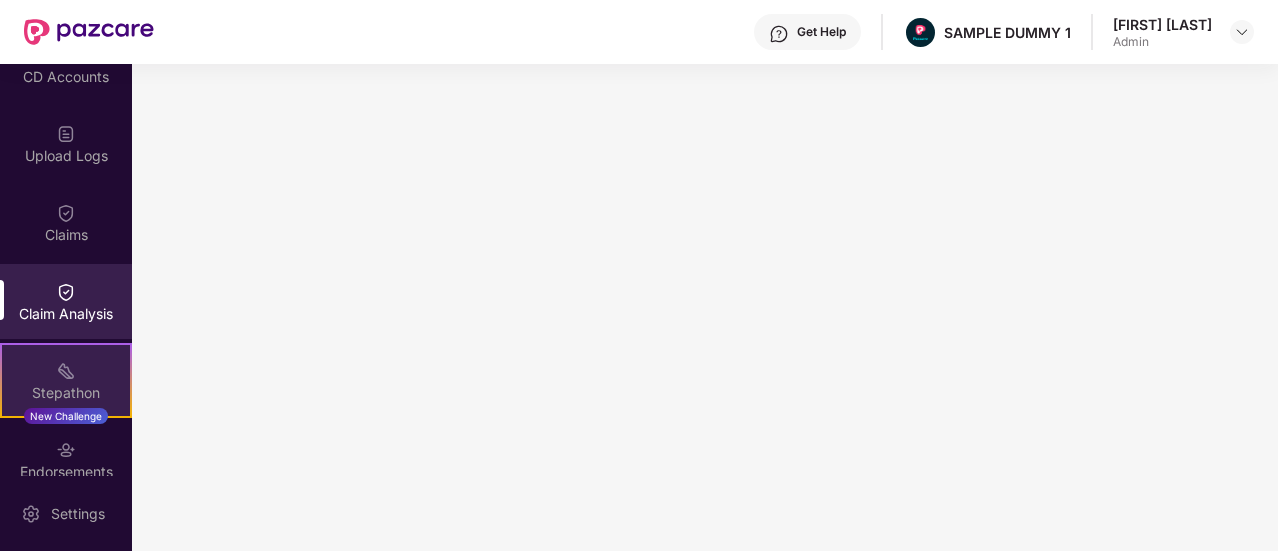 click on "Stepathon New Challenge" at bounding box center [66, 380] 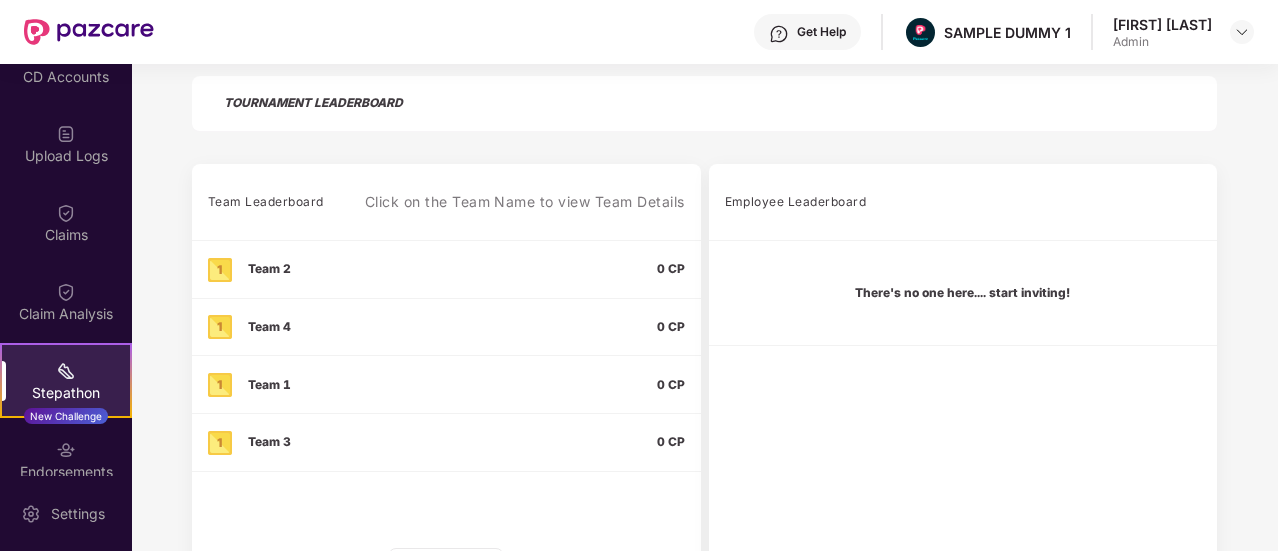 scroll, scrollTop: 523, scrollLeft: 0, axis: vertical 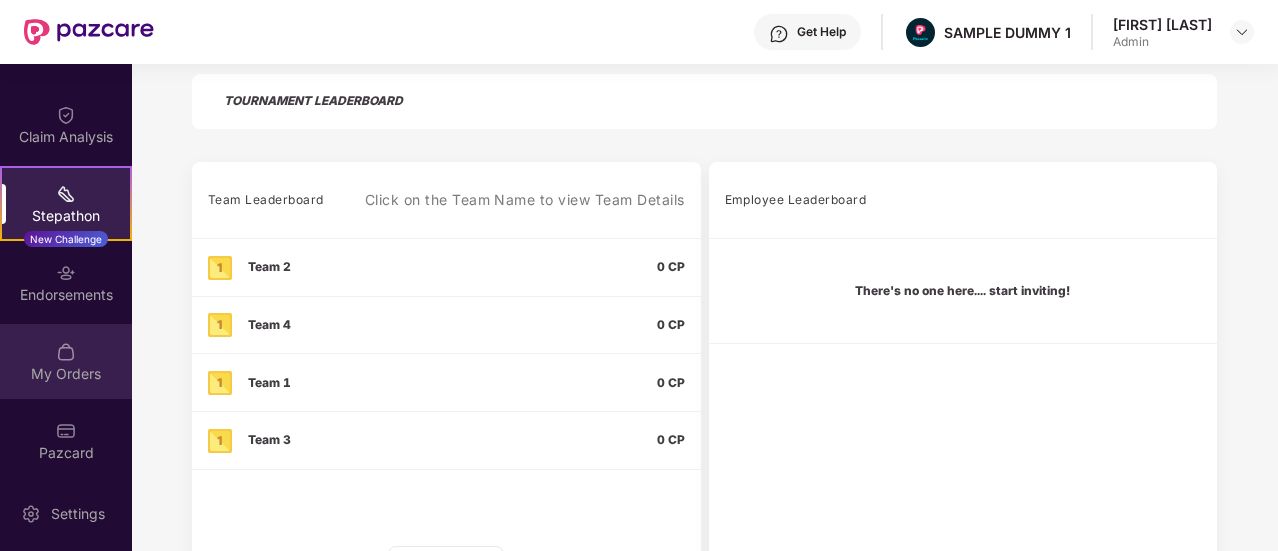 click on "My Orders" at bounding box center (66, 361) 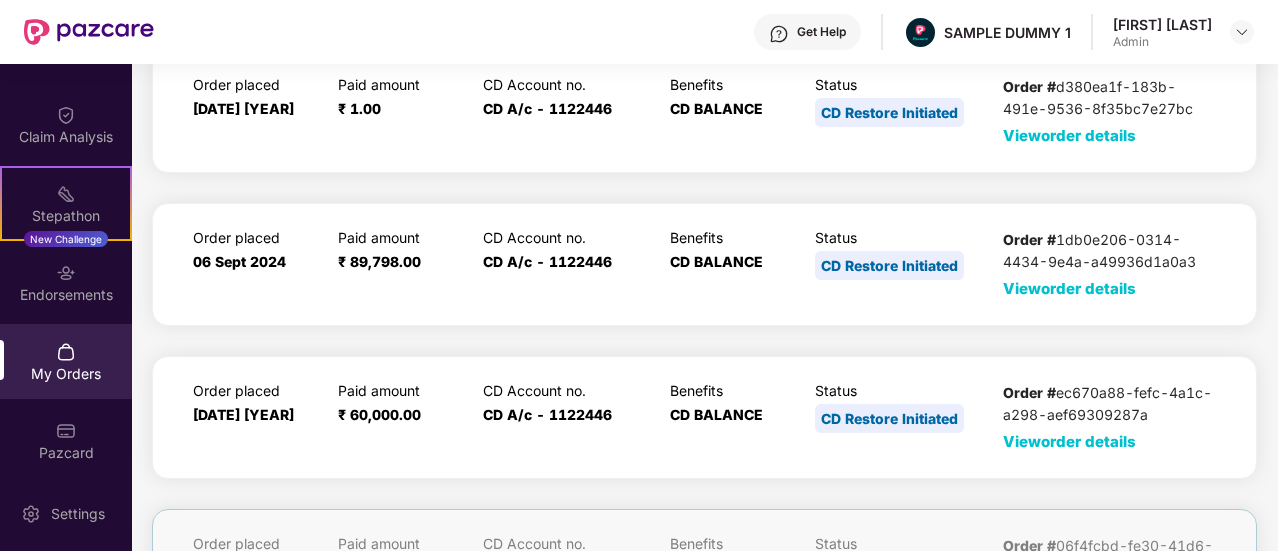 scroll, scrollTop: 99, scrollLeft: 0, axis: vertical 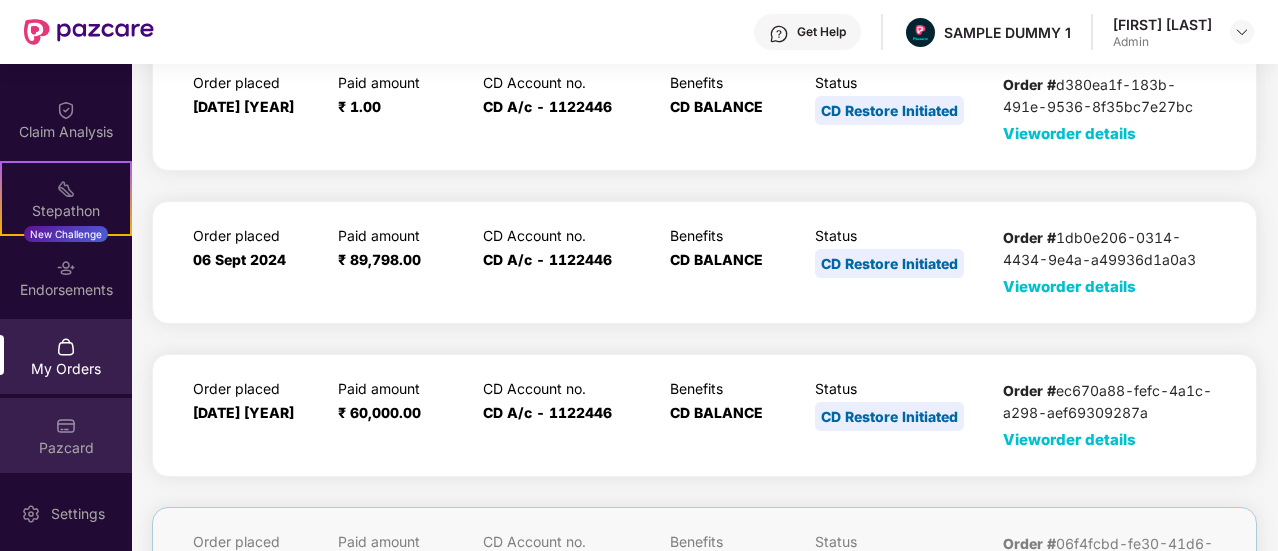 click at bounding box center (66, 426) 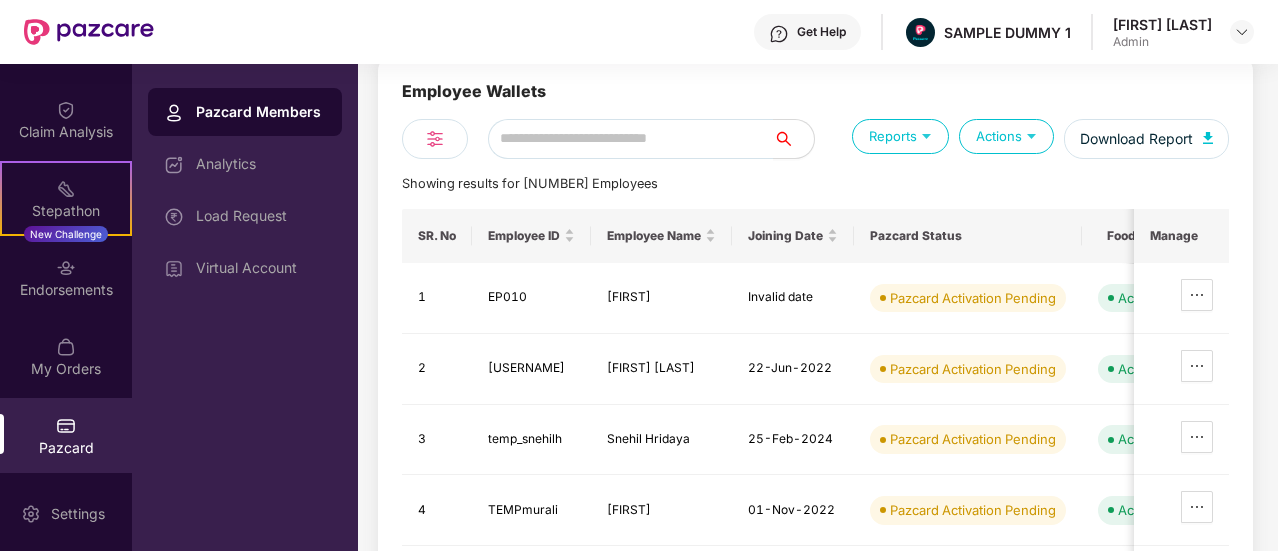 scroll, scrollTop: 97, scrollLeft: 0, axis: vertical 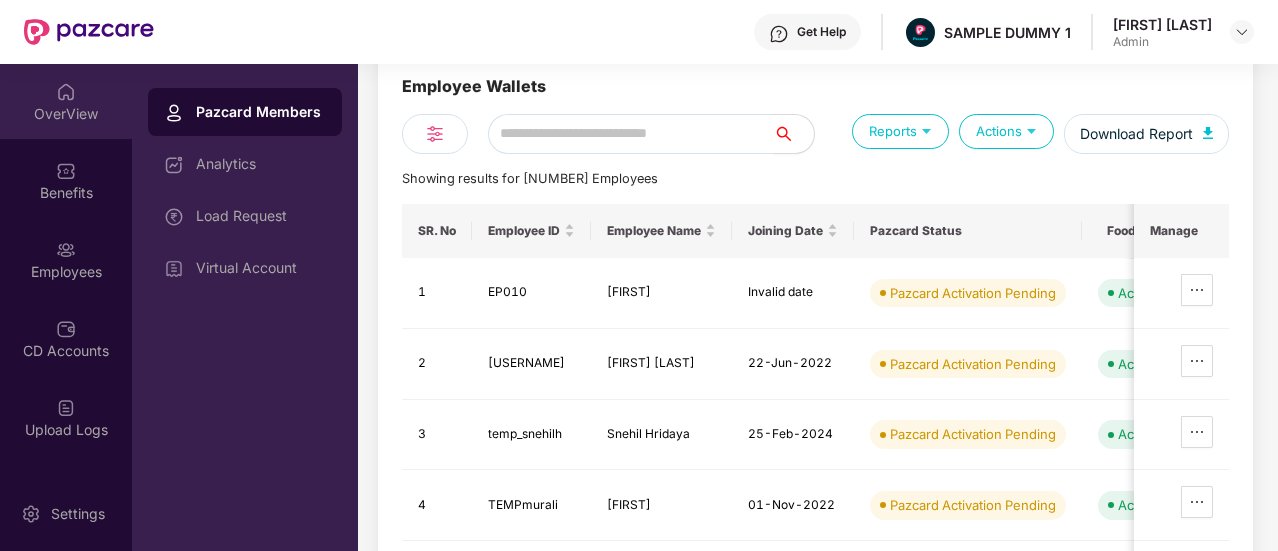 click on "OverView" at bounding box center (66, 114) 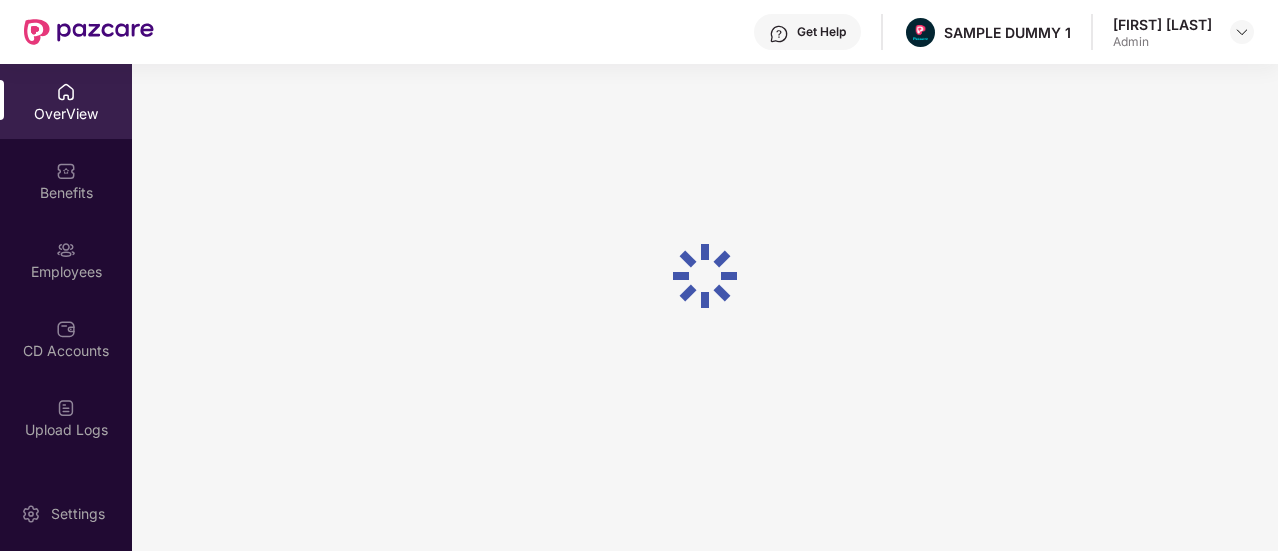 scroll, scrollTop: 64, scrollLeft: 0, axis: vertical 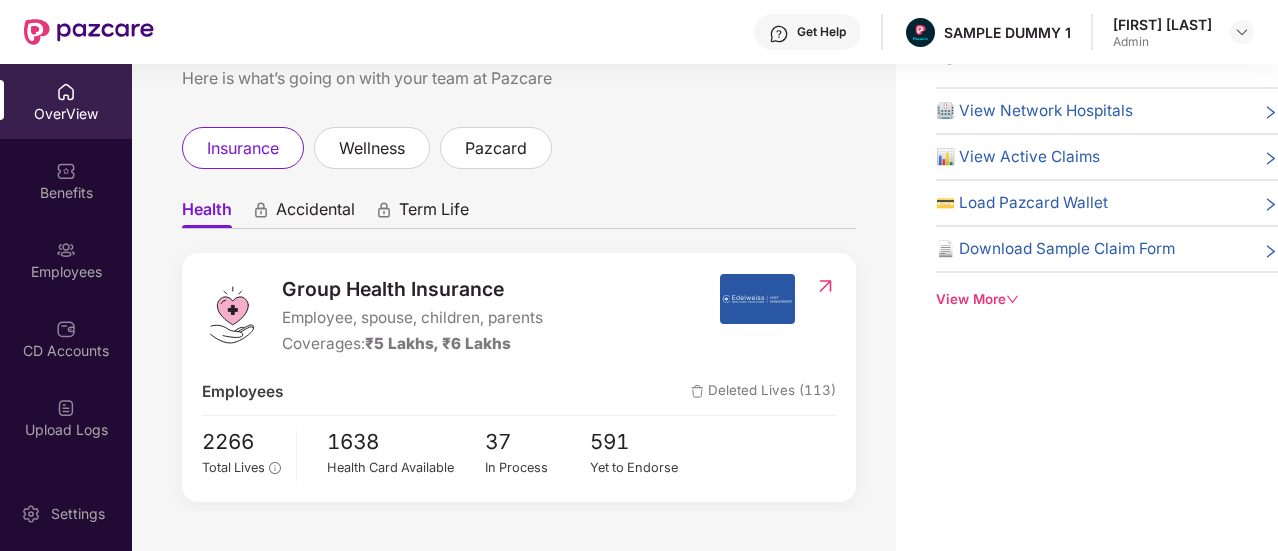 click on "View More" at bounding box center (1107, 299) 